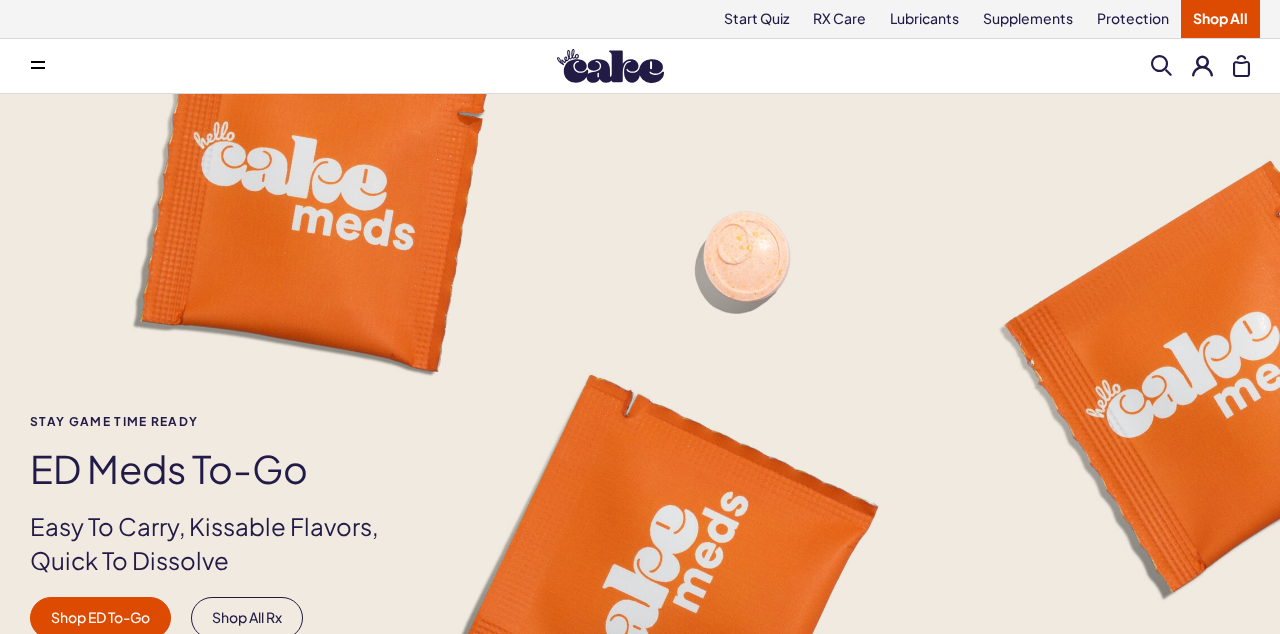 scroll, scrollTop: 0, scrollLeft: 0, axis: both 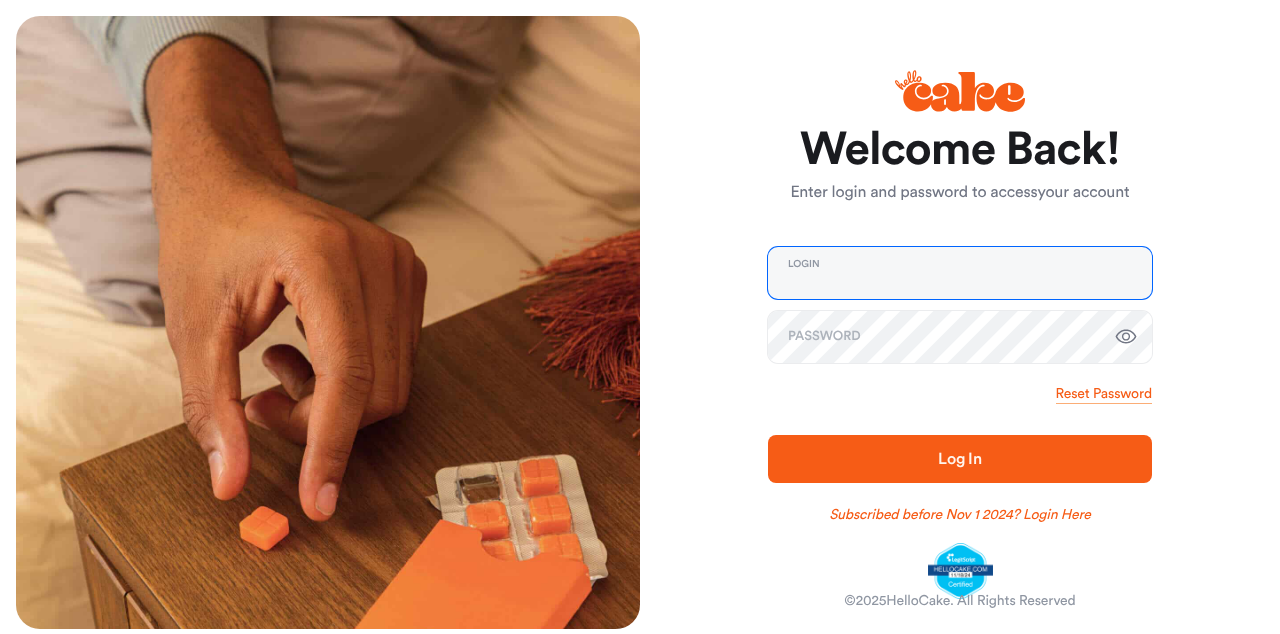 click at bounding box center [960, 273] 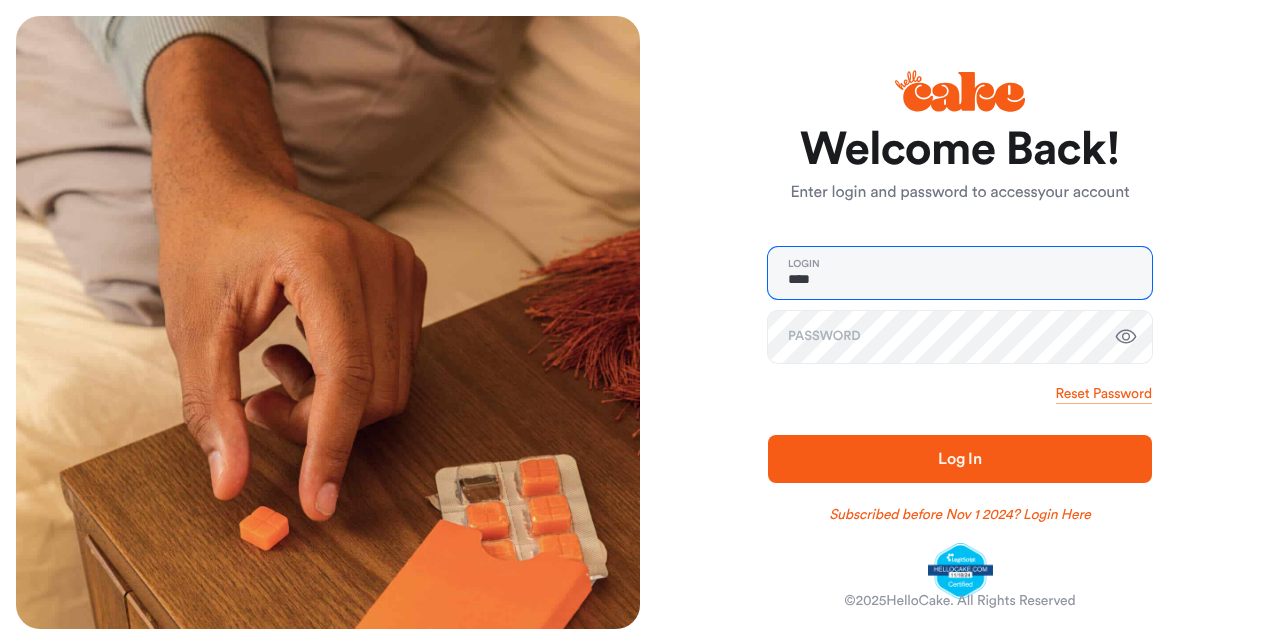 type on "**********" 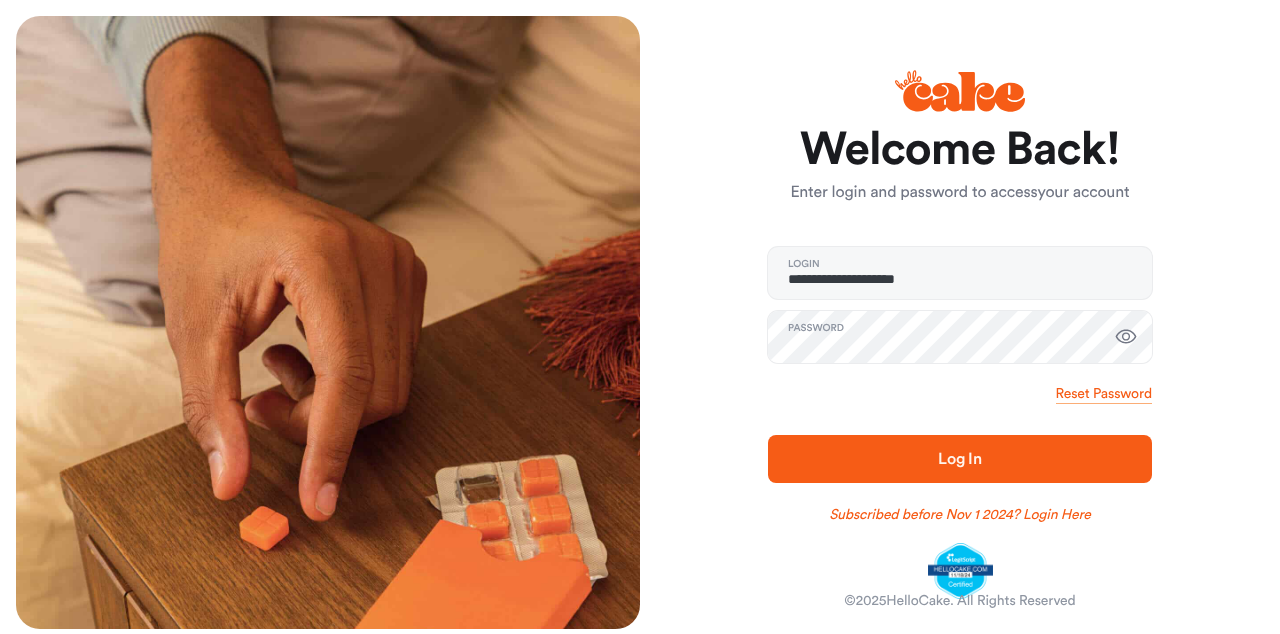 click on "Log In" at bounding box center [960, 459] 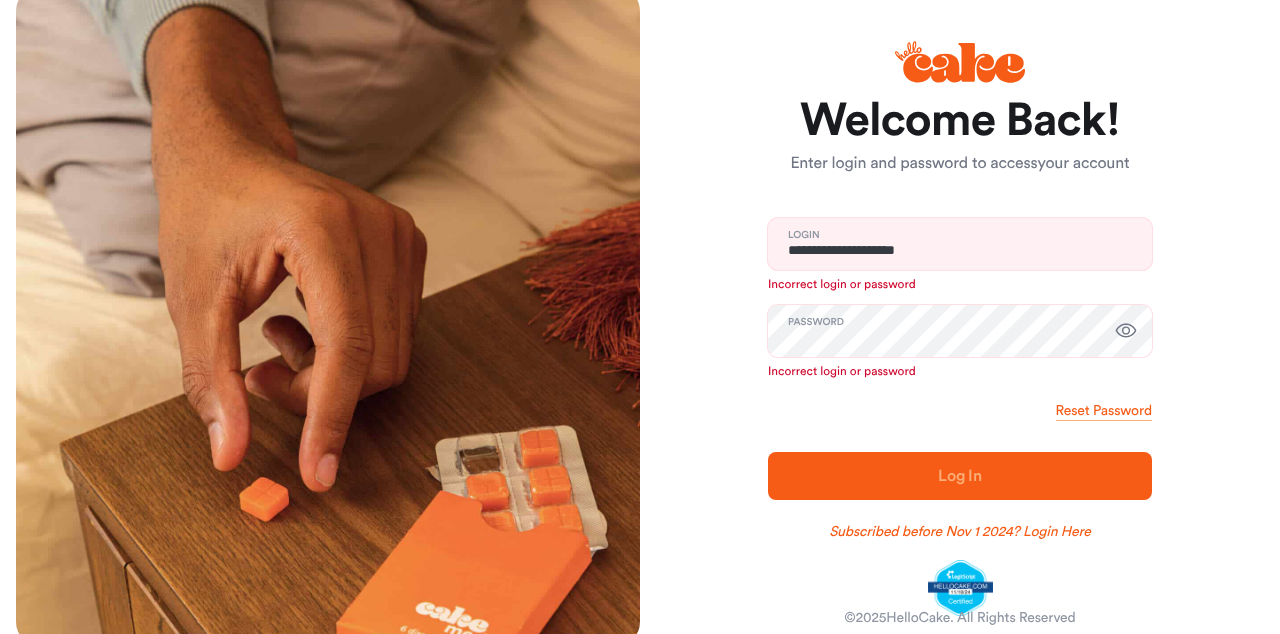 scroll, scrollTop: 34, scrollLeft: 0, axis: vertical 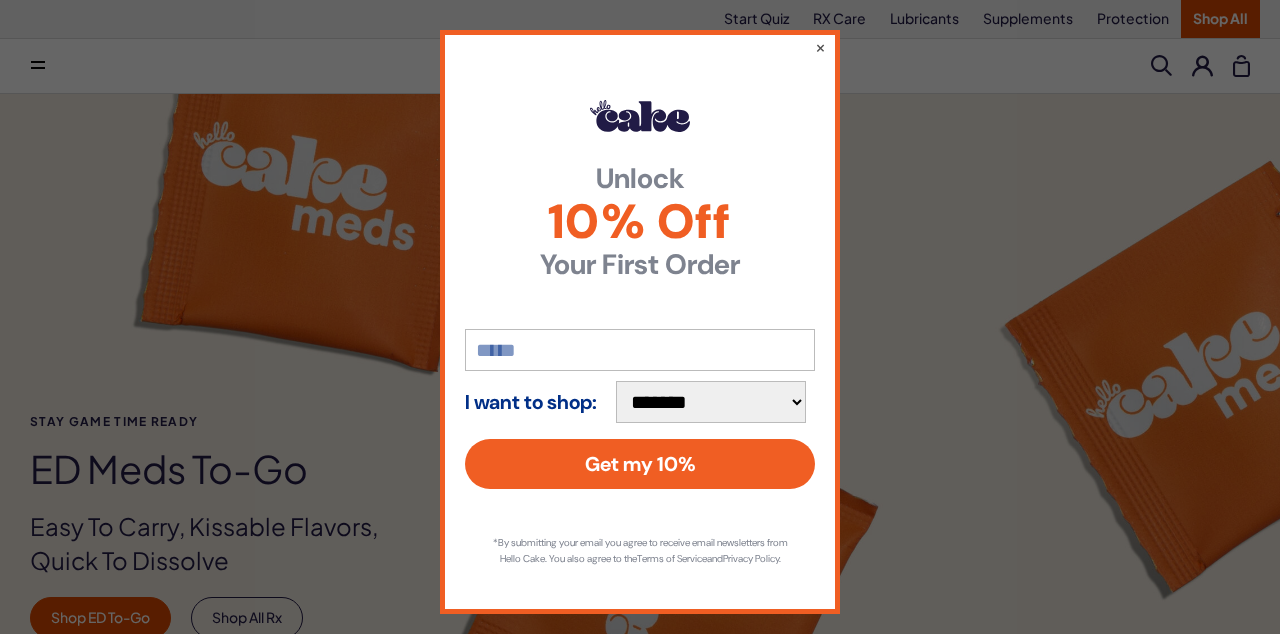click on "**********" at bounding box center [640, 317] 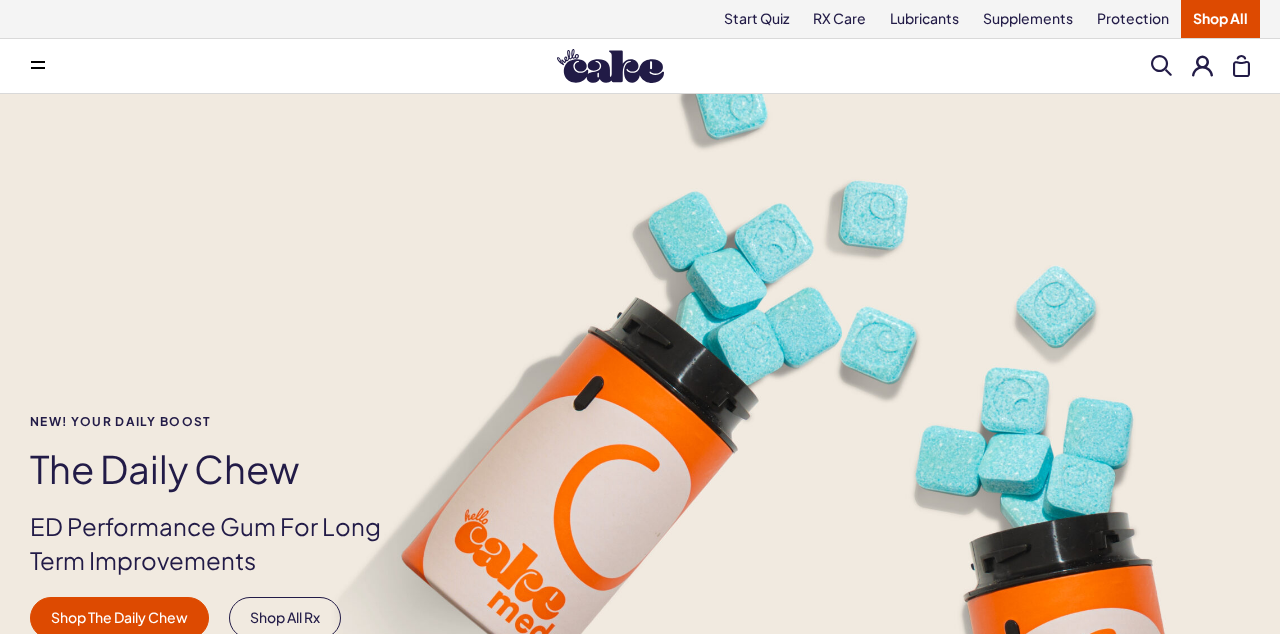 click on "NEW! YOUR DAILY BOOST
The Daily Chew
ED Performance Gum For Long Term Improvements
Shop The Daily Chew
Shop All Rx" at bounding box center [640, 396] 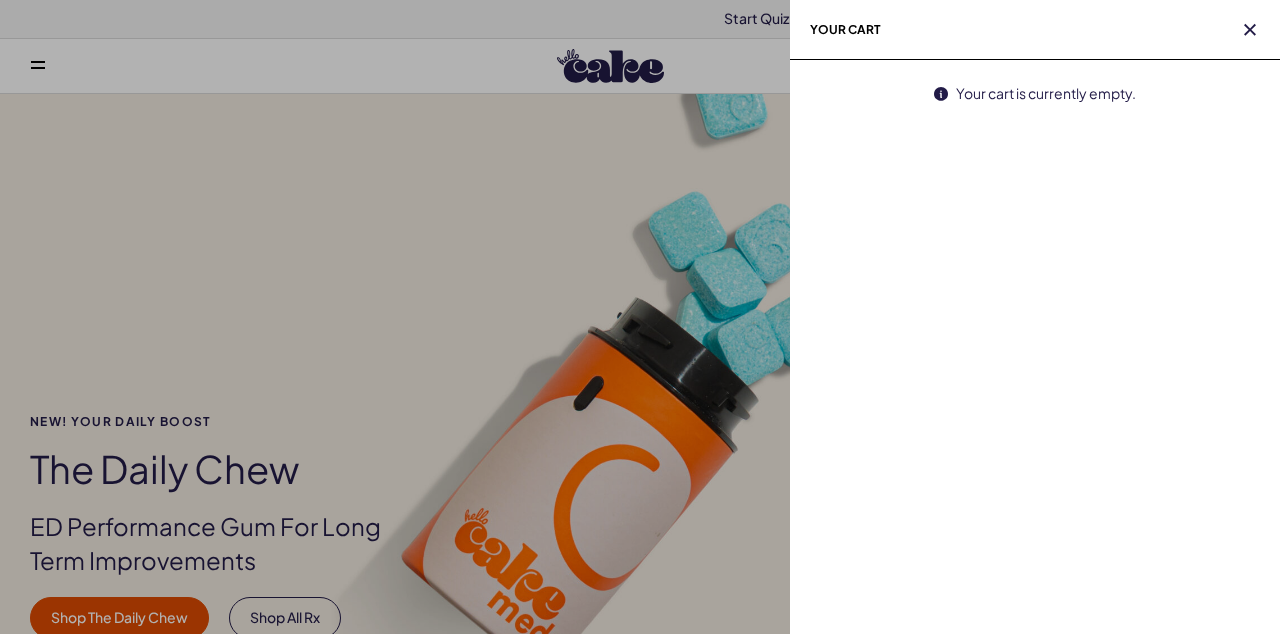 click on "Your cart  Your cart is currently empty." at bounding box center [1035, 317] 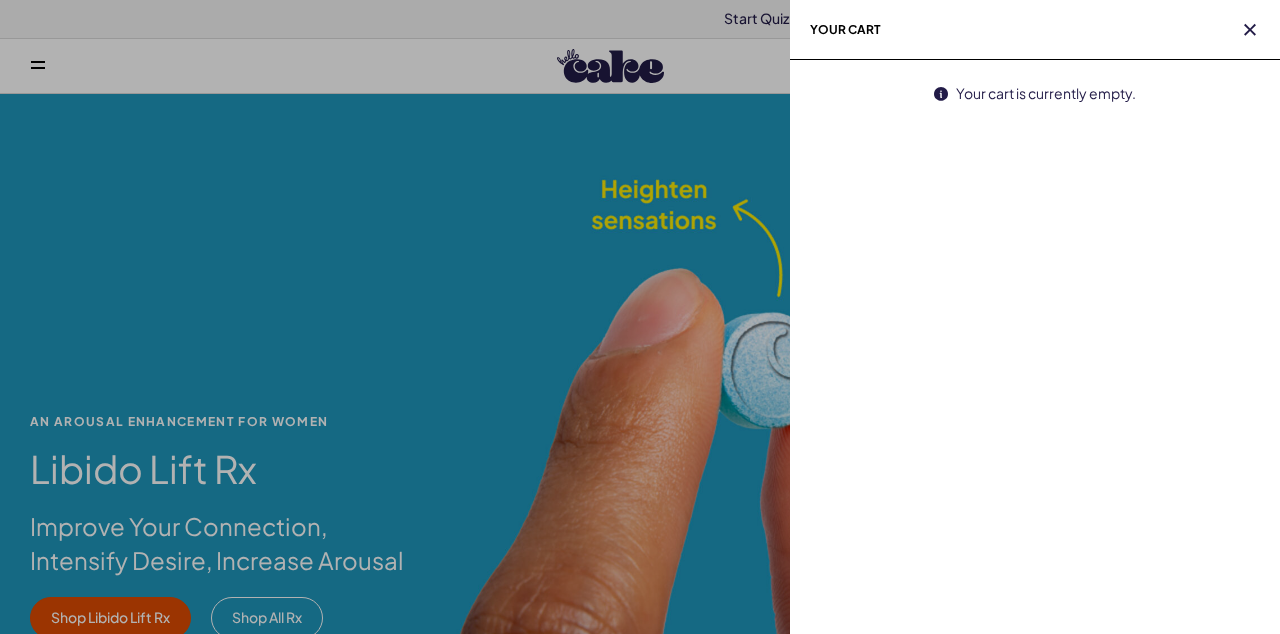 click at bounding box center (640, 317) 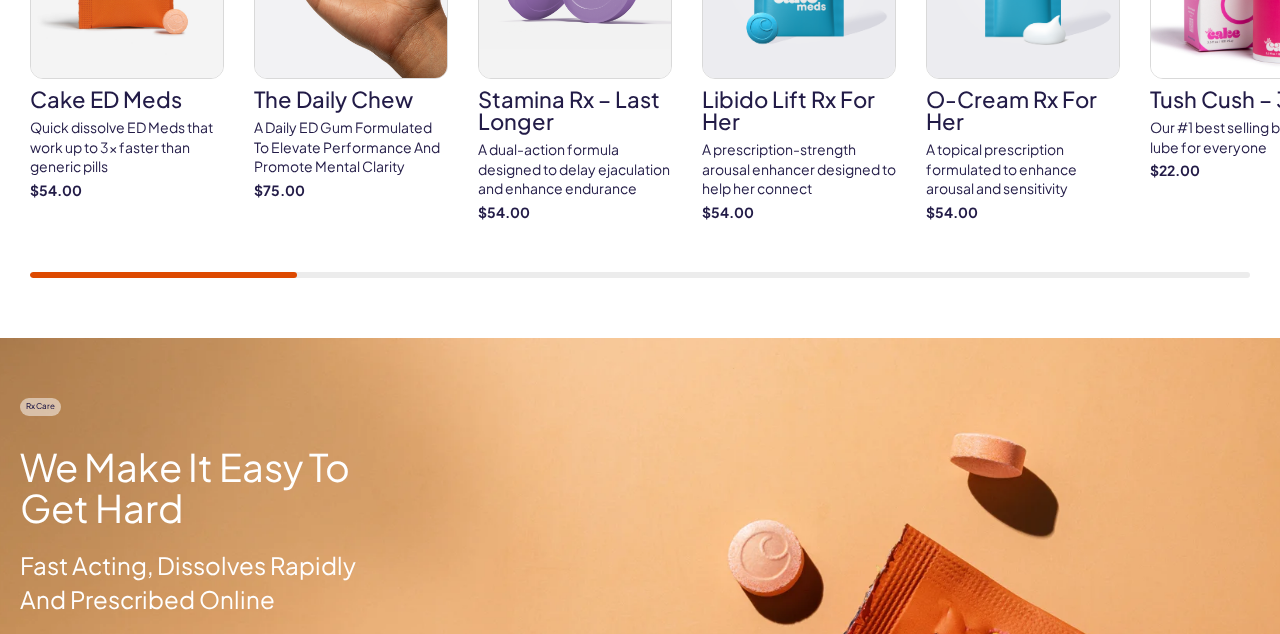 scroll, scrollTop: 1386, scrollLeft: 0, axis: vertical 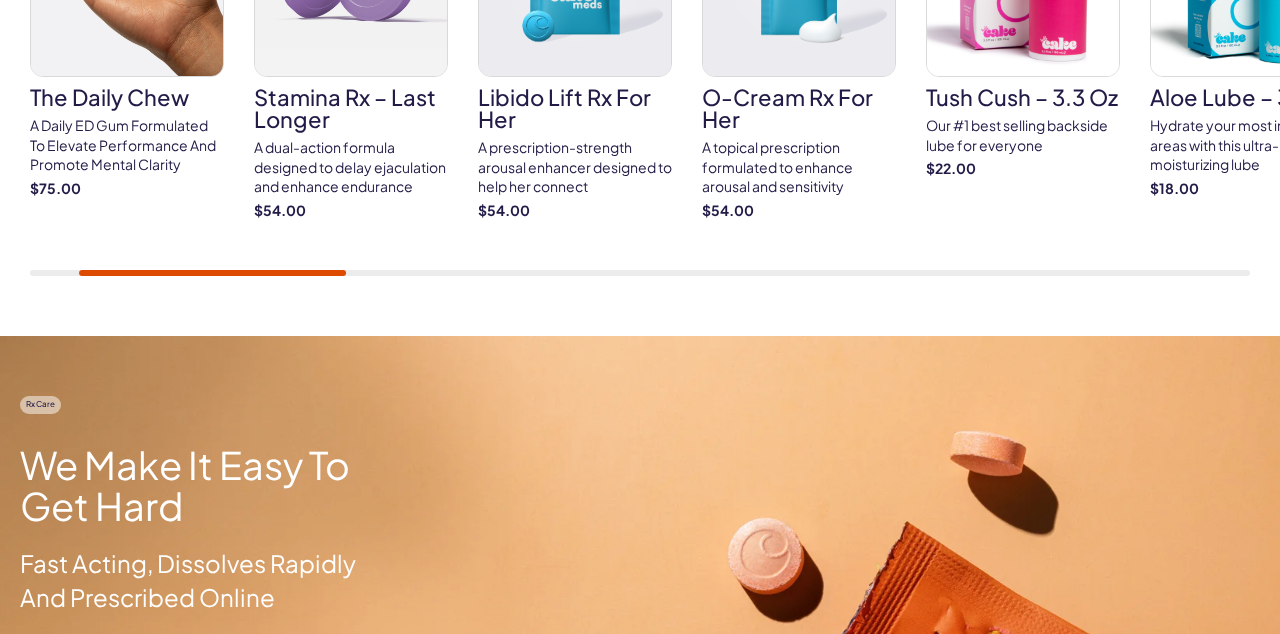 drag, startPoint x: 297, startPoint y: 281, endPoint x: 119, endPoint y: 279, distance: 178.01123 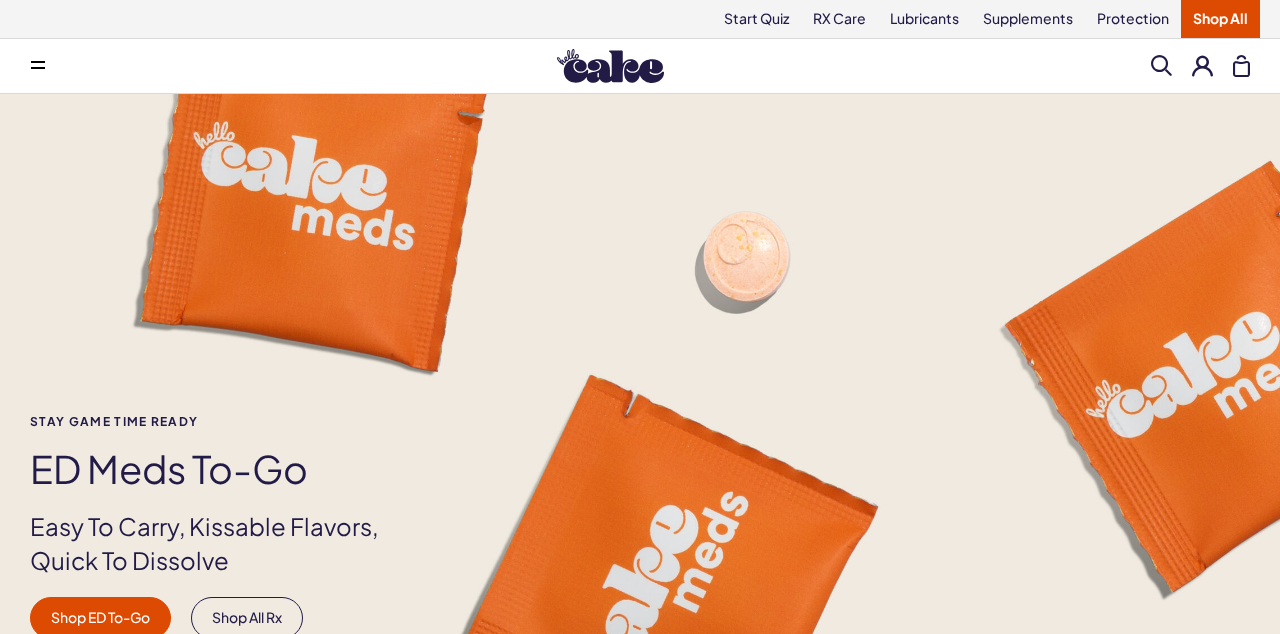 scroll, scrollTop: 0, scrollLeft: 0, axis: both 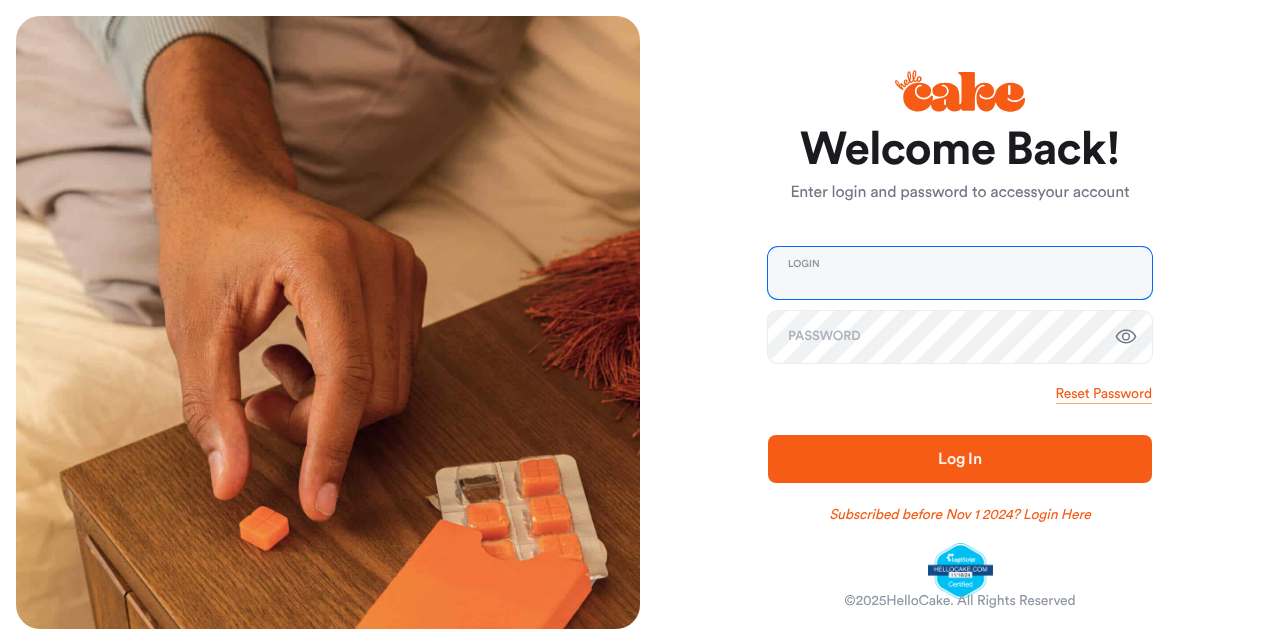 click at bounding box center (960, 273) 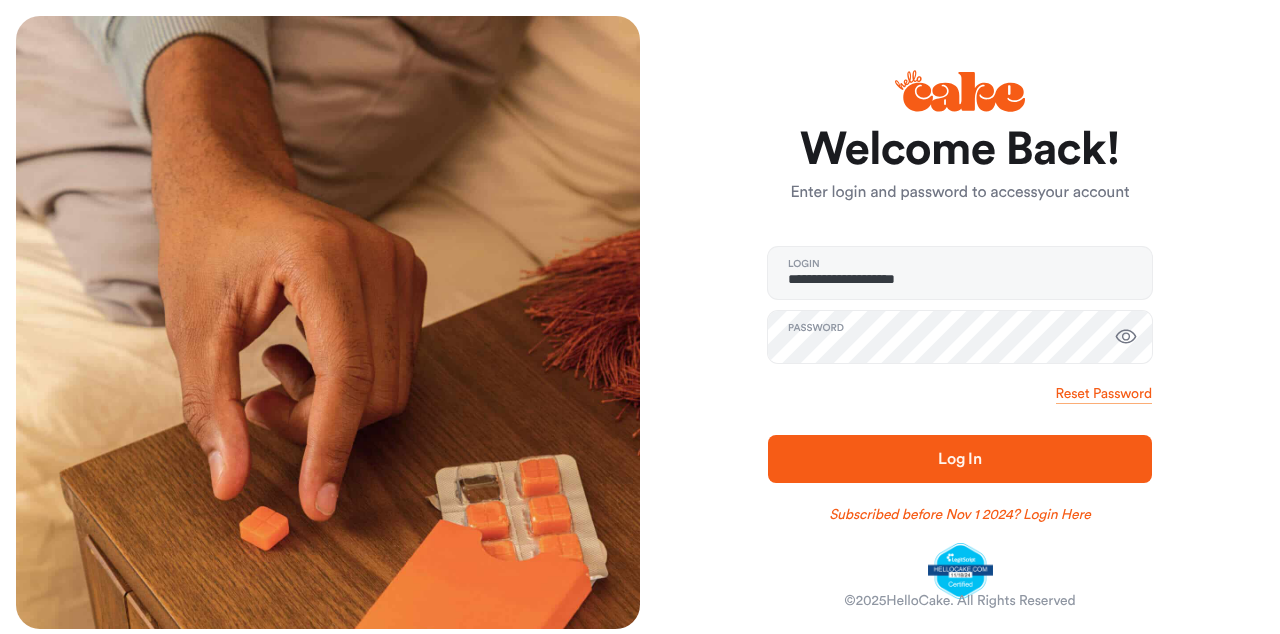 click on "Log In" at bounding box center (960, 459) 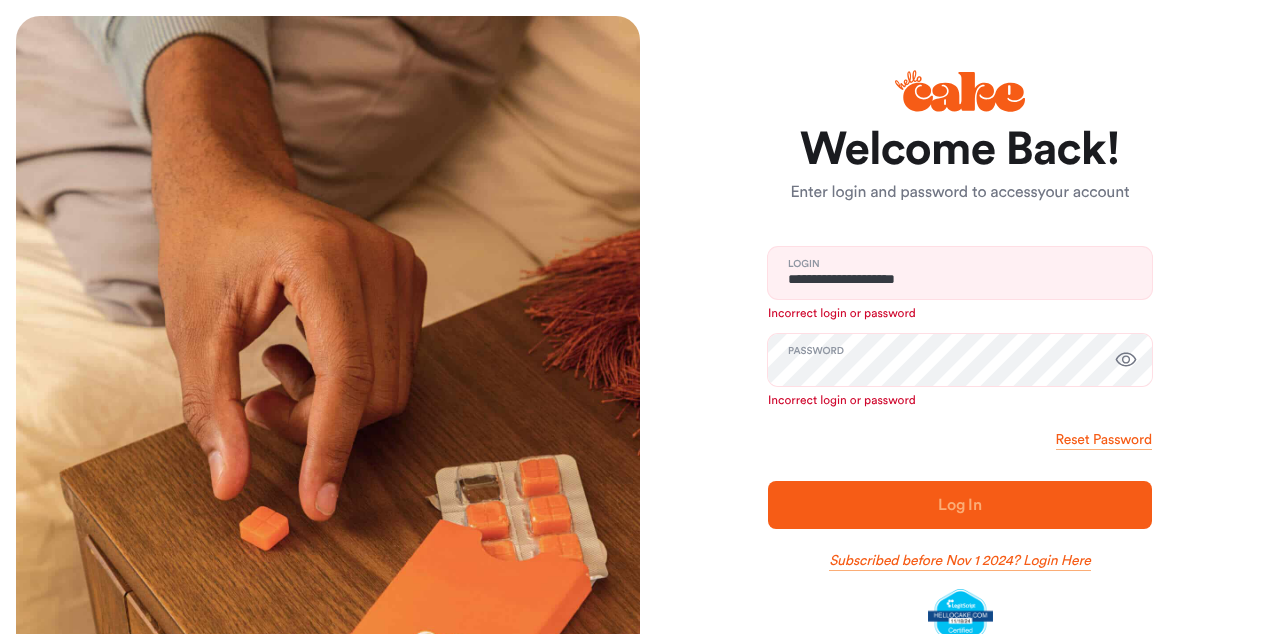 click on "Subscribed before Nov 1 2024? Login Here" at bounding box center (960, 561) 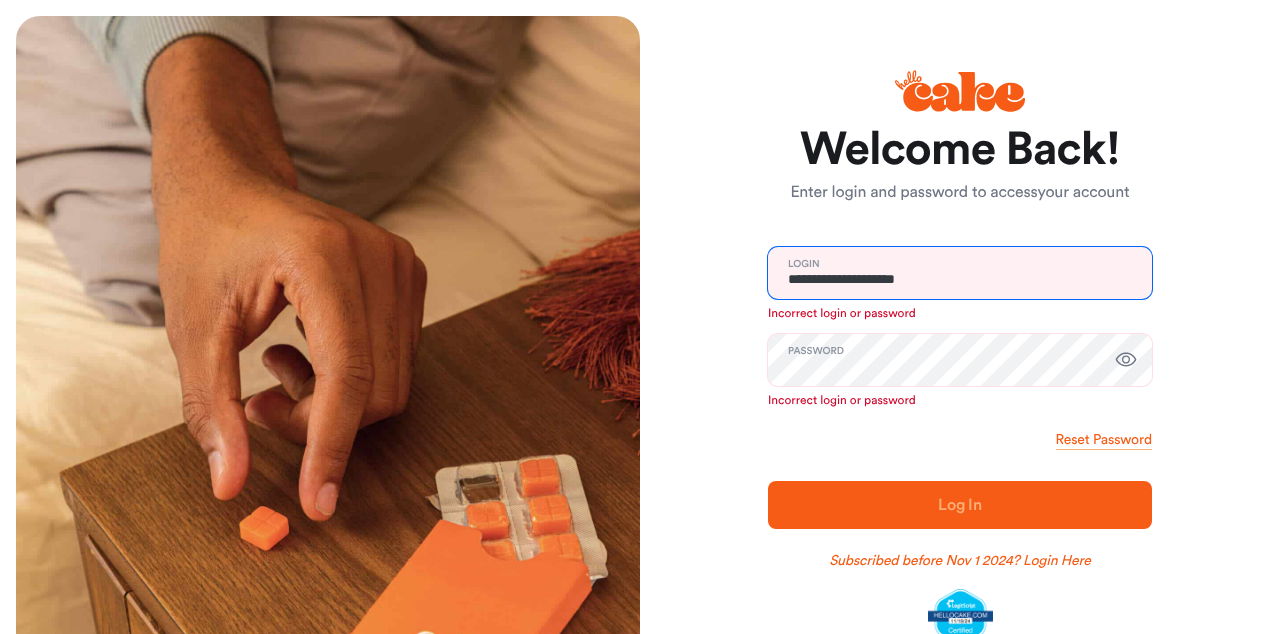 click on "**********" at bounding box center (960, 273) 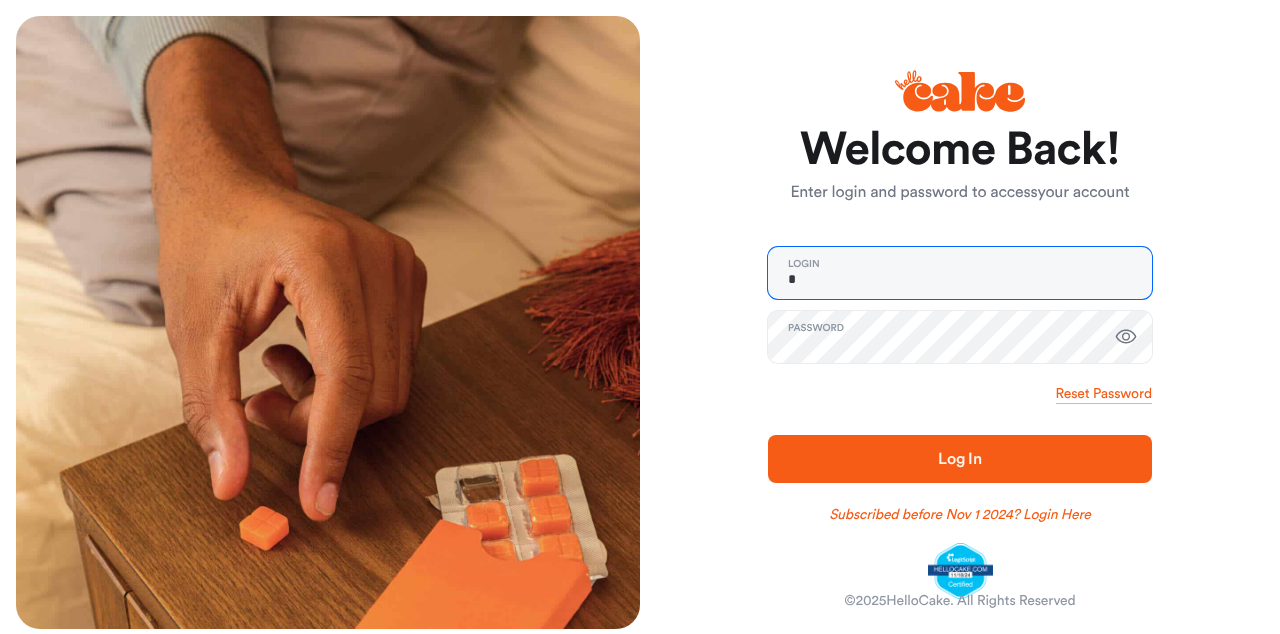 type on "**********" 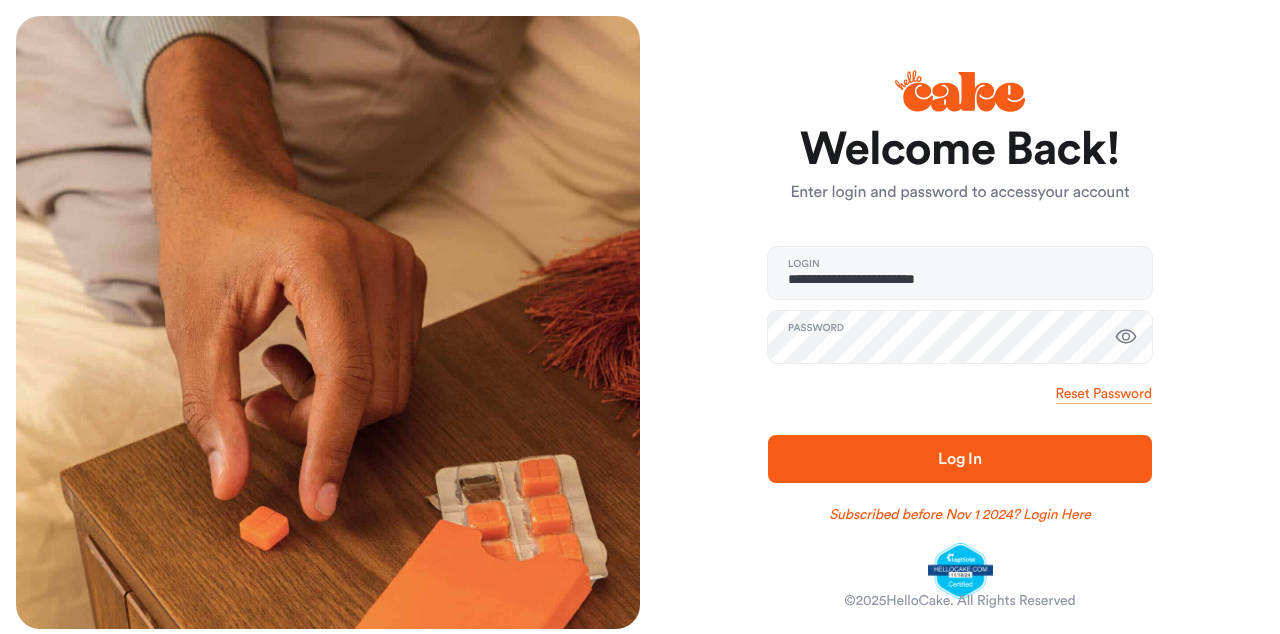 click on "Log In" at bounding box center (960, 459) 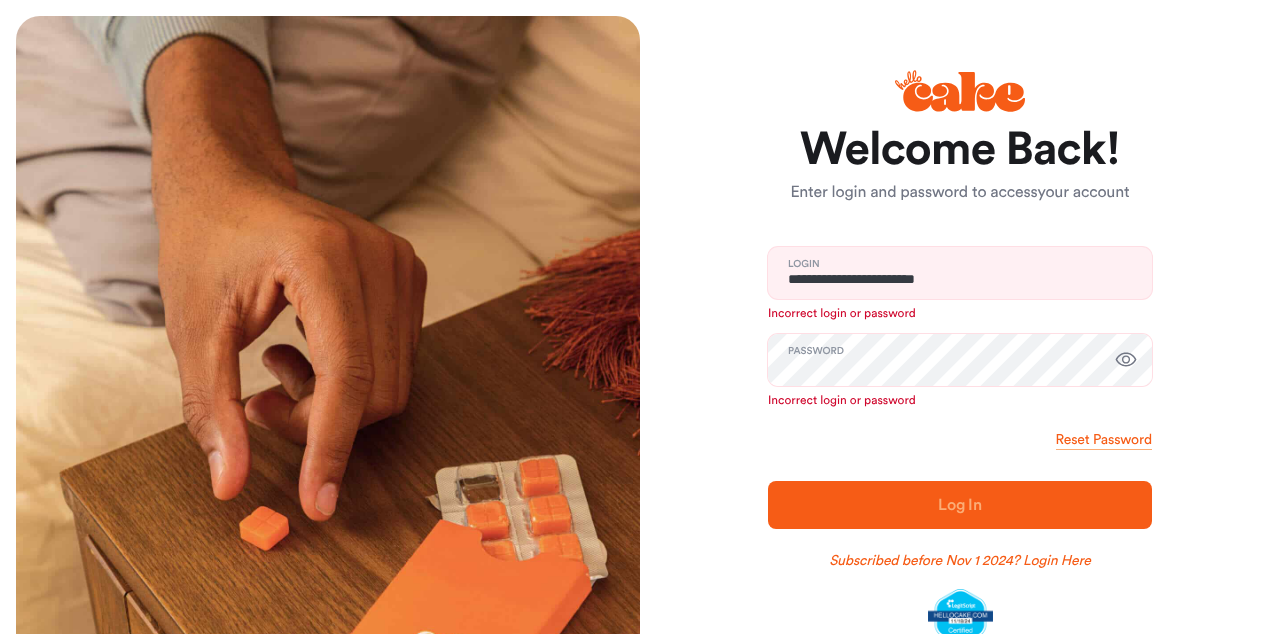 click at bounding box center (1126, 360) 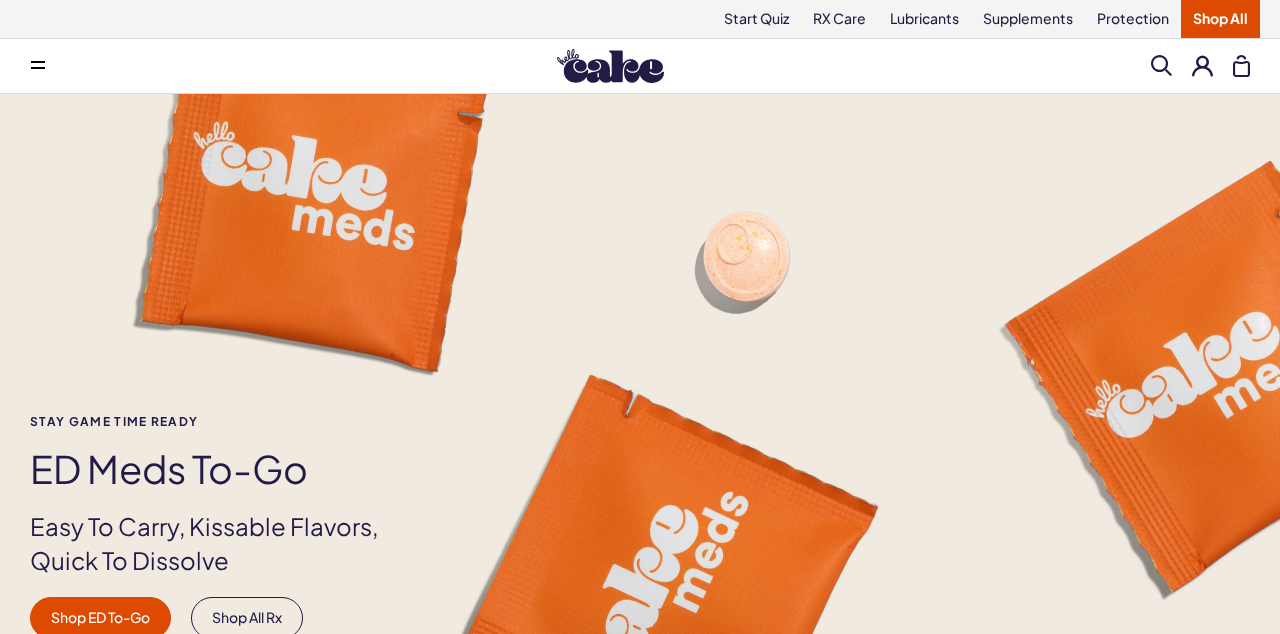 scroll, scrollTop: 0, scrollLeft: 0, axis: both 